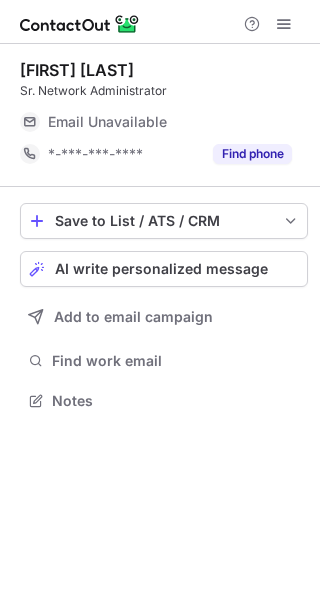 scroll, scrollTop: 0, scrollLeft: 0, axis: both 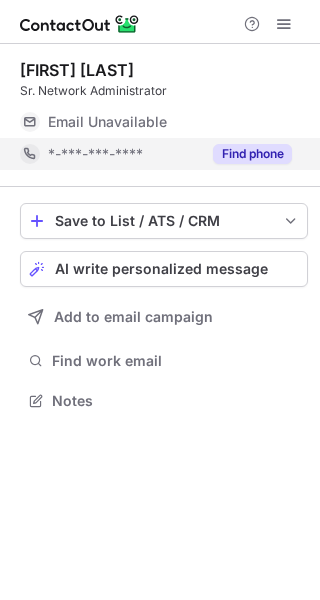 click on "Find phone" at bounding box center [252, 154] 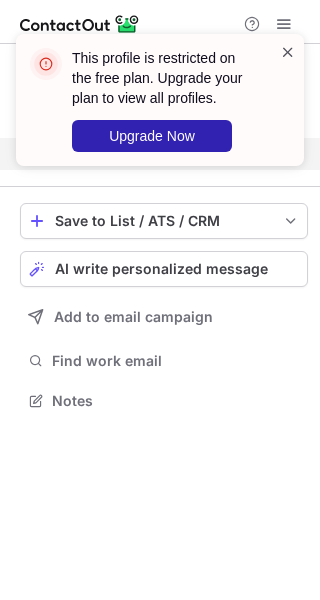 click at bounding box center (288, 52) 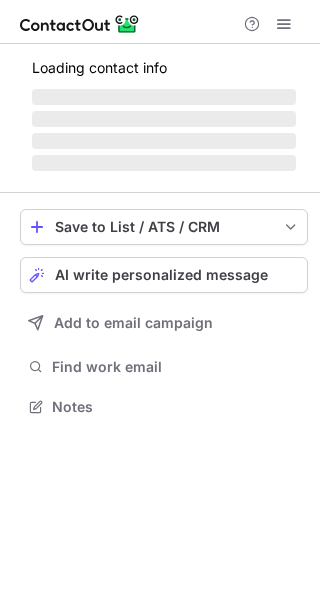 scroll, scrollTop: 0, scrollLeft: 0, axis: both 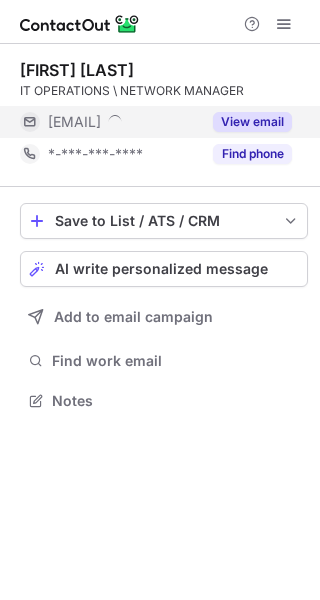 click on "View email" at bounding box center (252, 122) 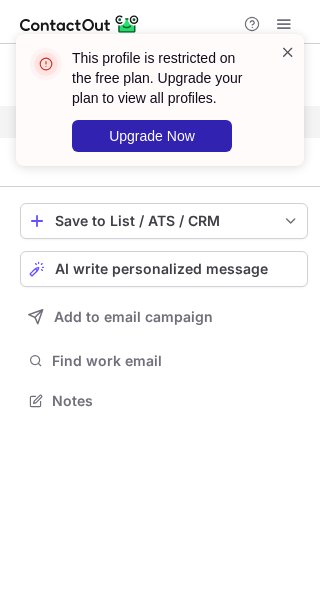 click at bounding box center (288, 52) 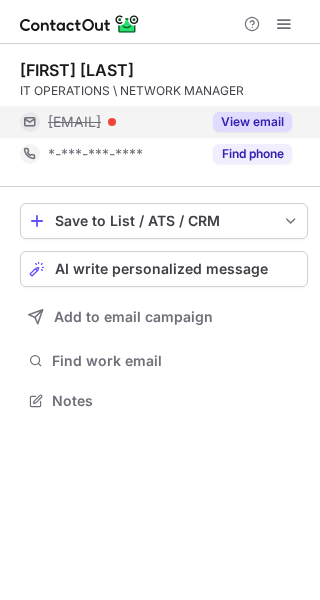 click on "This profile is restricted on the free plan. Upgrade your plan to view all profiles. Upgrade Now Anthony Sprague IT OPERATIONS \ NETWORK MANAGER ***@skills-rh.fr View email *-***-***-**** Find phone Save to List / ATS / CRM List Select Lever Connect Greenhouse Connect Salesforce Connect Hubspot Connect Bullhorn Connect Zapier (100+ Applications) Connect Request a new integration AI write personalized message Add to email campaign Find work email Notes" at bounding box center (160, 300) 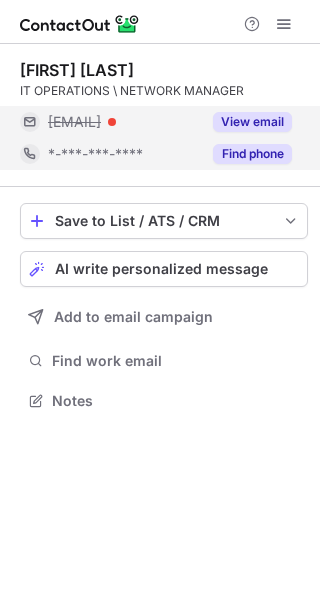 click on "Find phone" at bounding box center [252, 154] 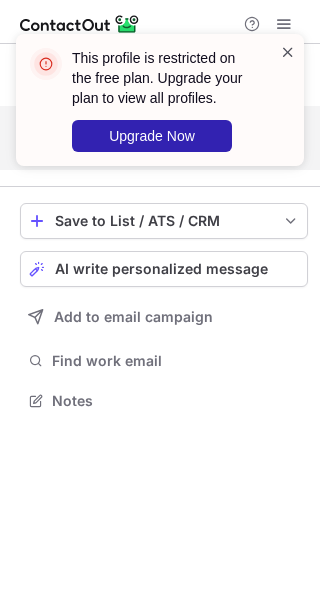 click at bounding box center (288, 52) 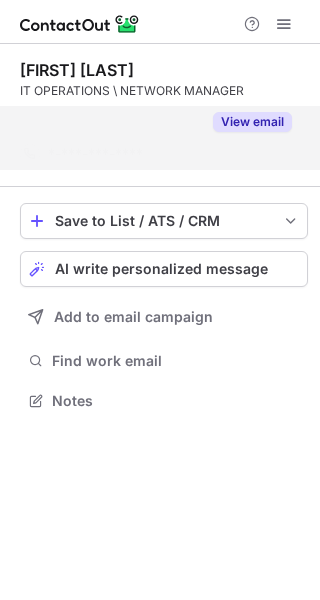scroll, scrollTop: 323, scrollLeft: 320, axis: both 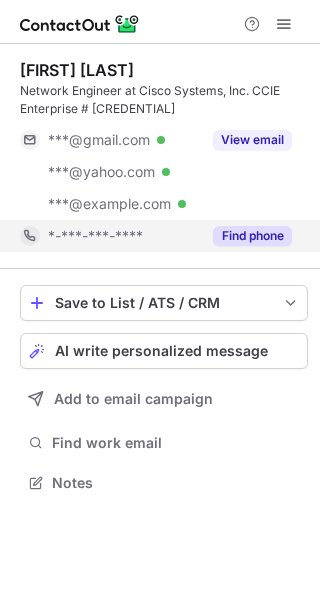 click on "Find phone" at bounding box center (252, 236) 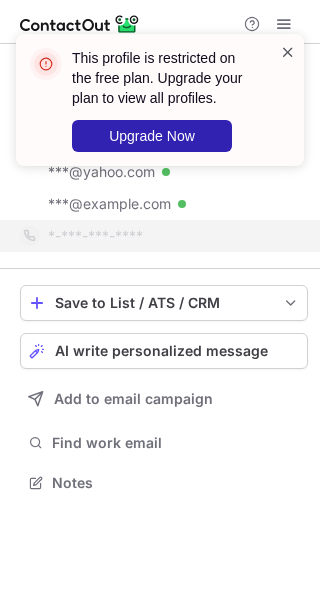 click at bounding box center [288, 52] 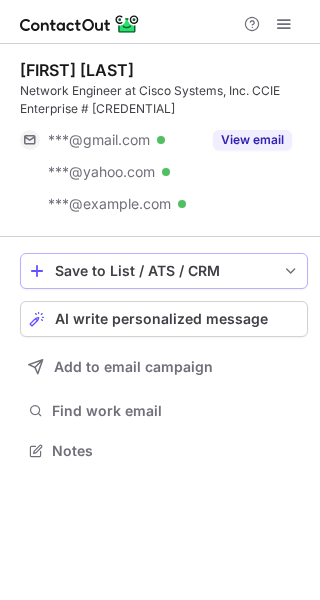 scroll, scrollTop: 437, scrollLeft: 320, axis: both 